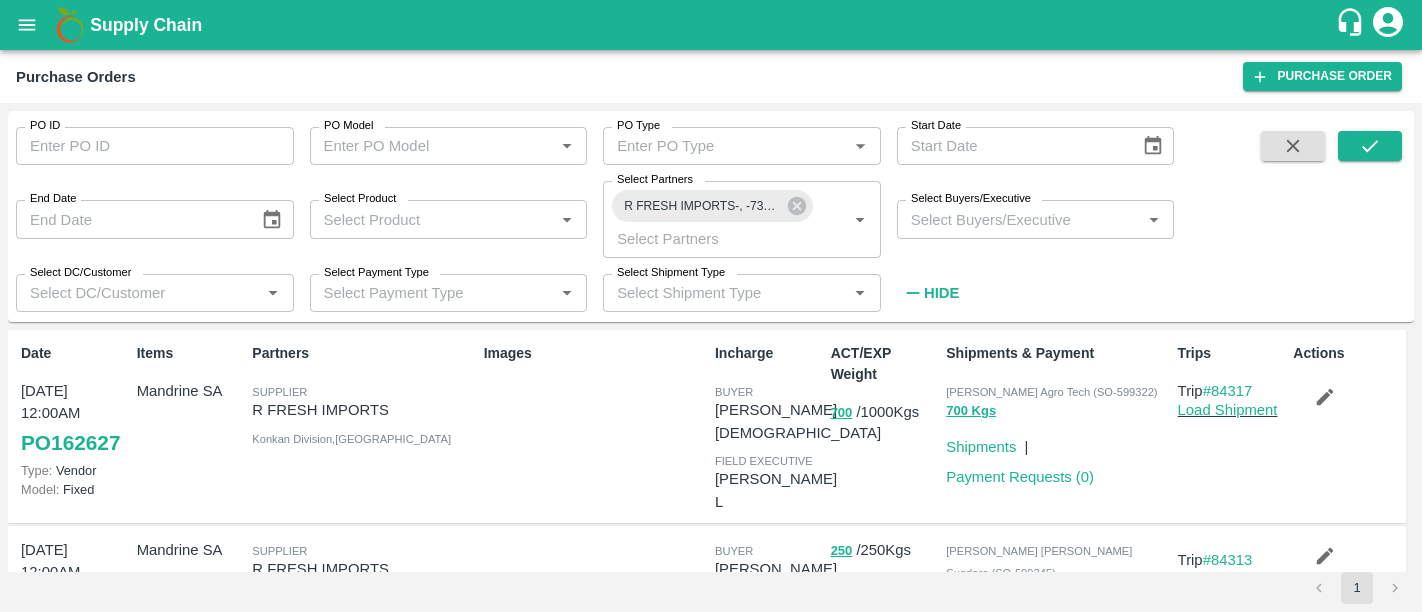 scroll, scrollTop: 0, scrollLeft: 0, axis: both 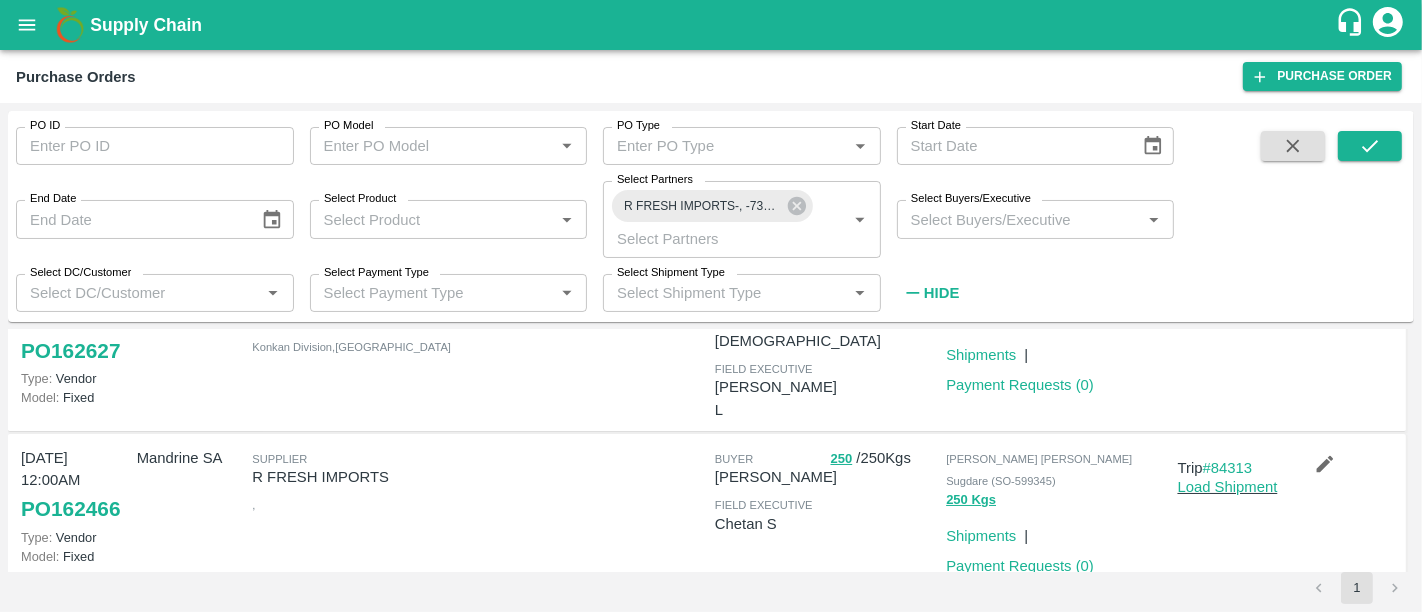 click on "Supply Chain" at bounding box center [146, 25] 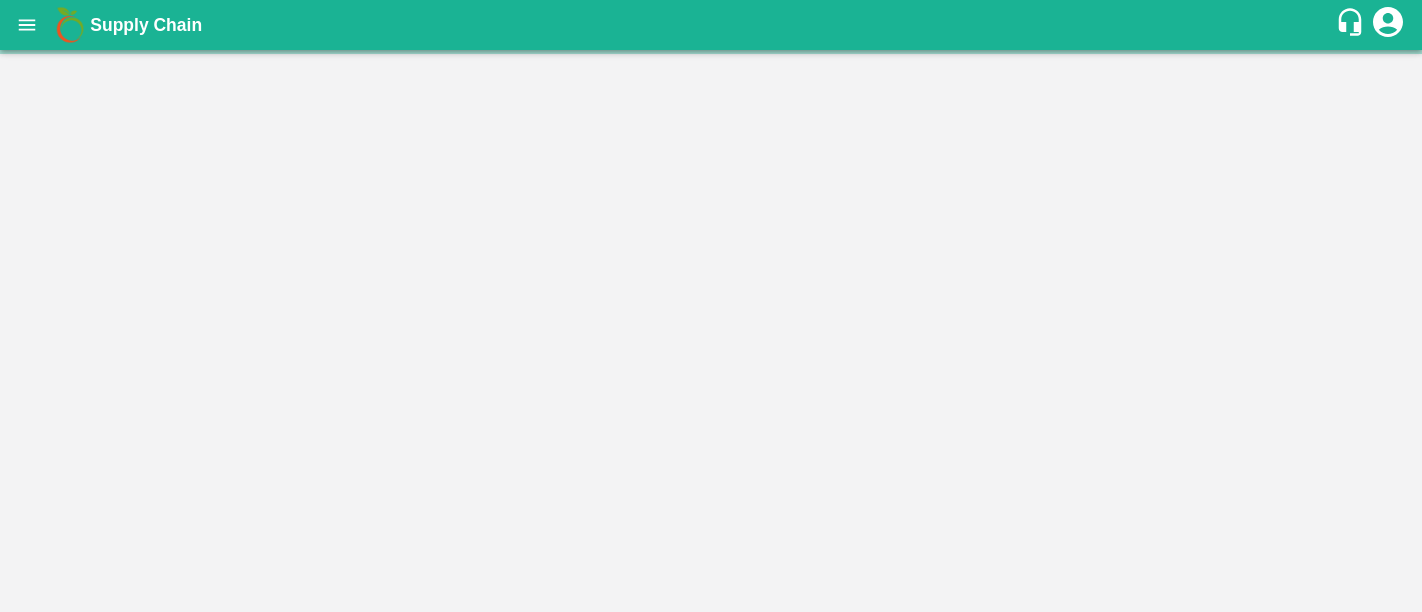 scroll, scrollTop: 0, scrollLeft: 0, axis: both 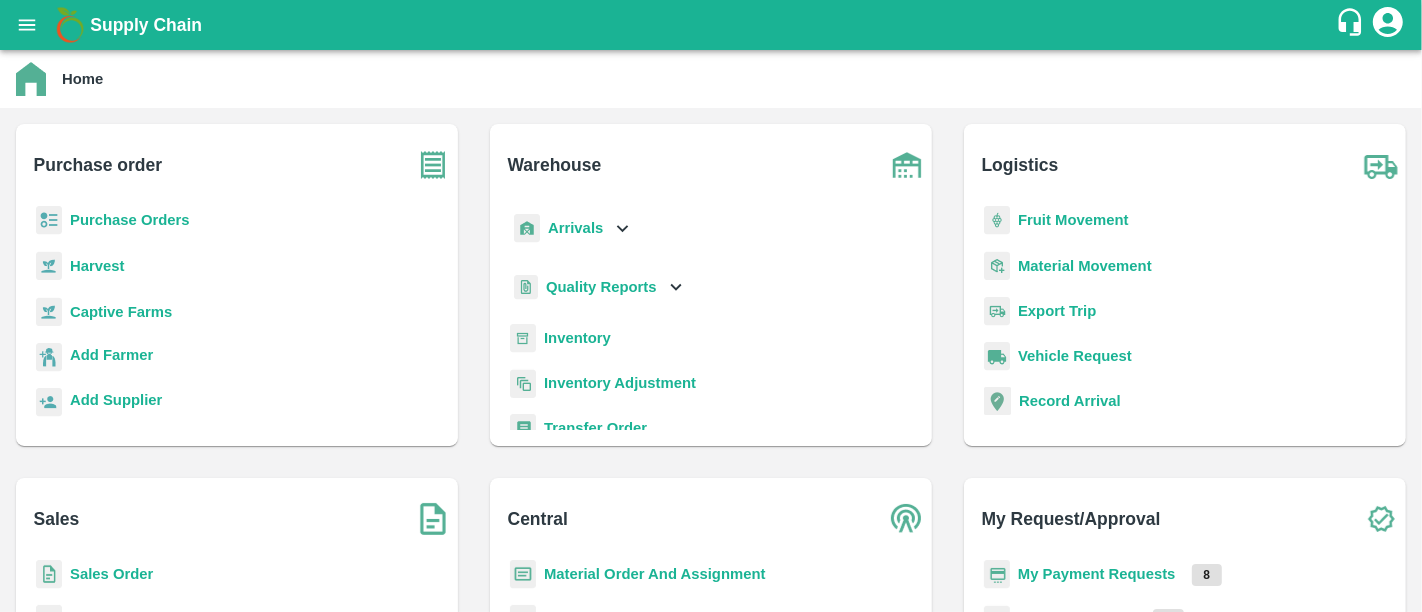 click on "My Payment Requests" at bounding box center [1097, 574] 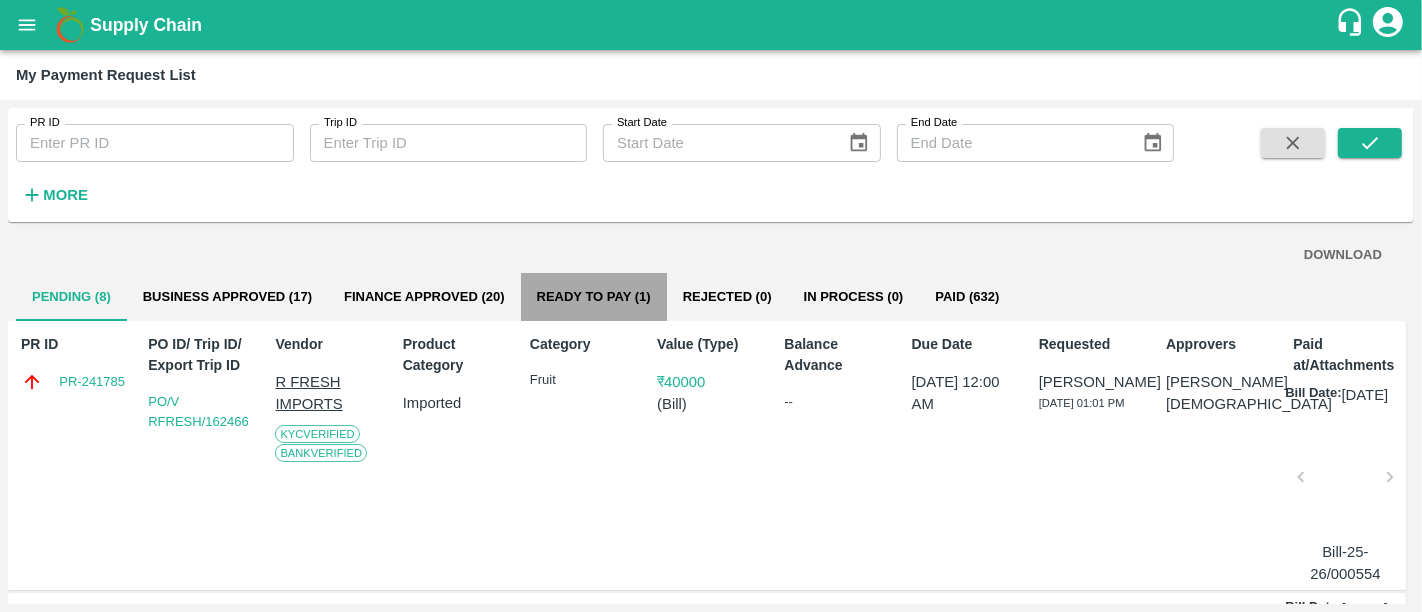 click on "Ready To Pay (1)" at bounding box center [594, 297] 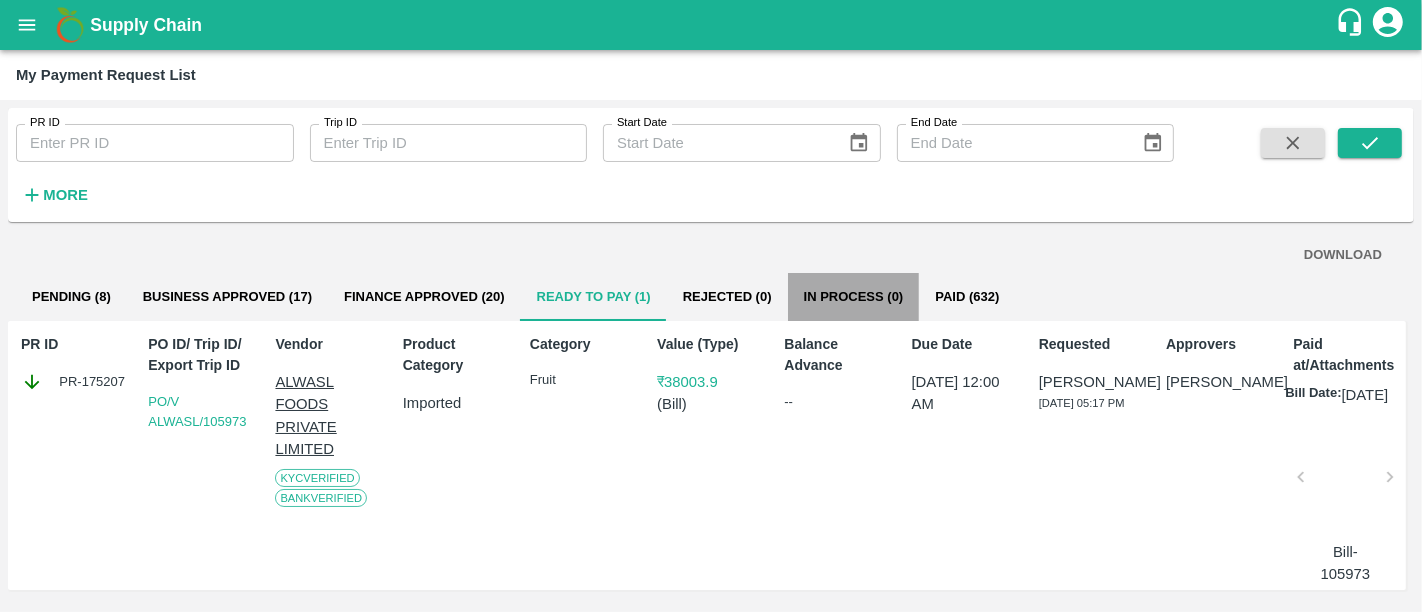 click on "In Process (0)" at bounding box center (854, 297) 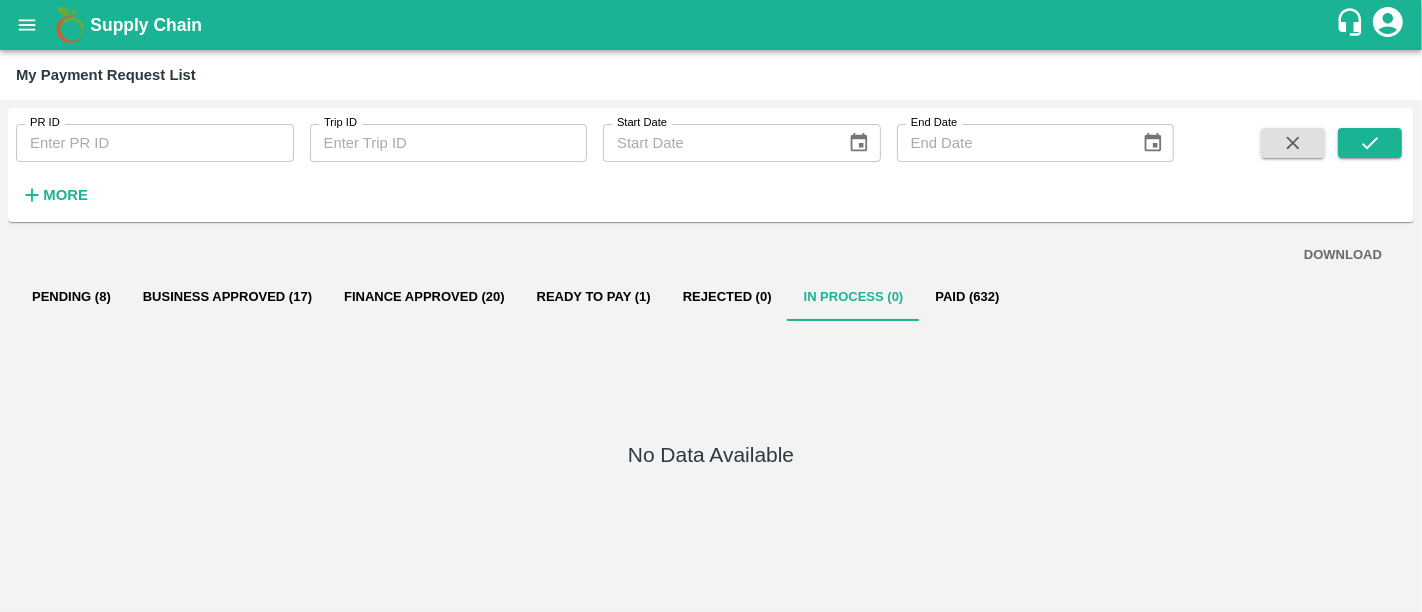 click on "Paid (632)" at bounding box center (967, 297) 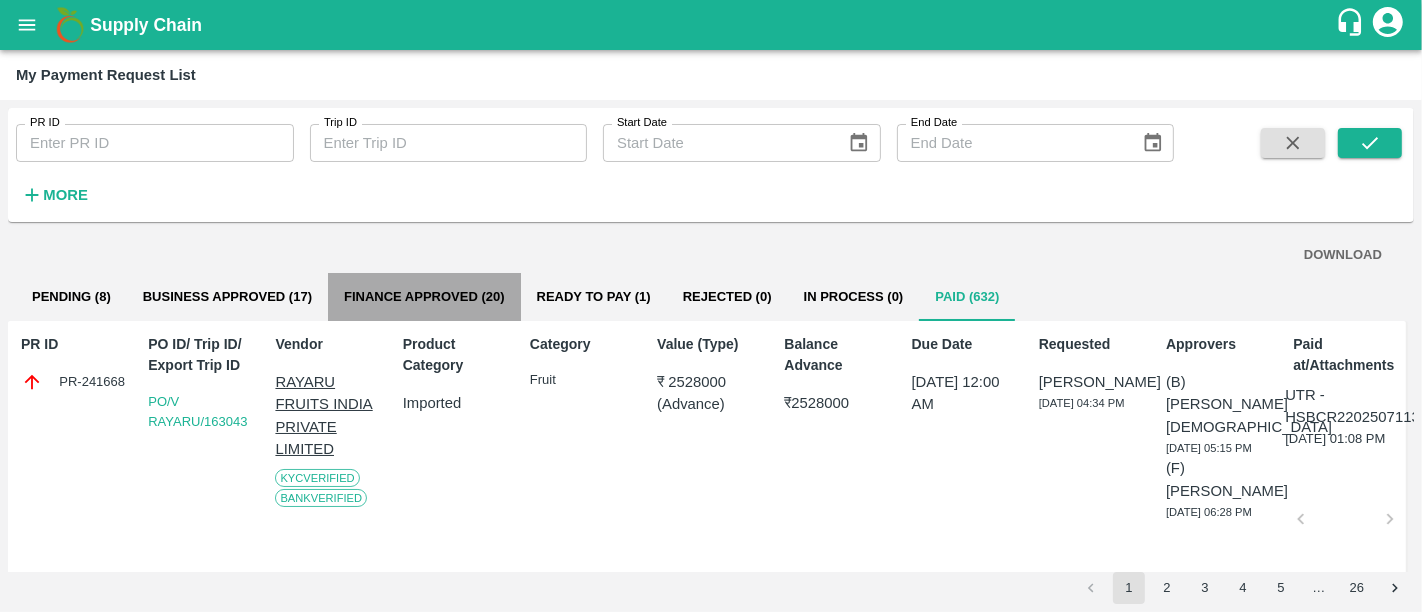 click on "Finance Approved (20)" at bounding box center [424, 297] 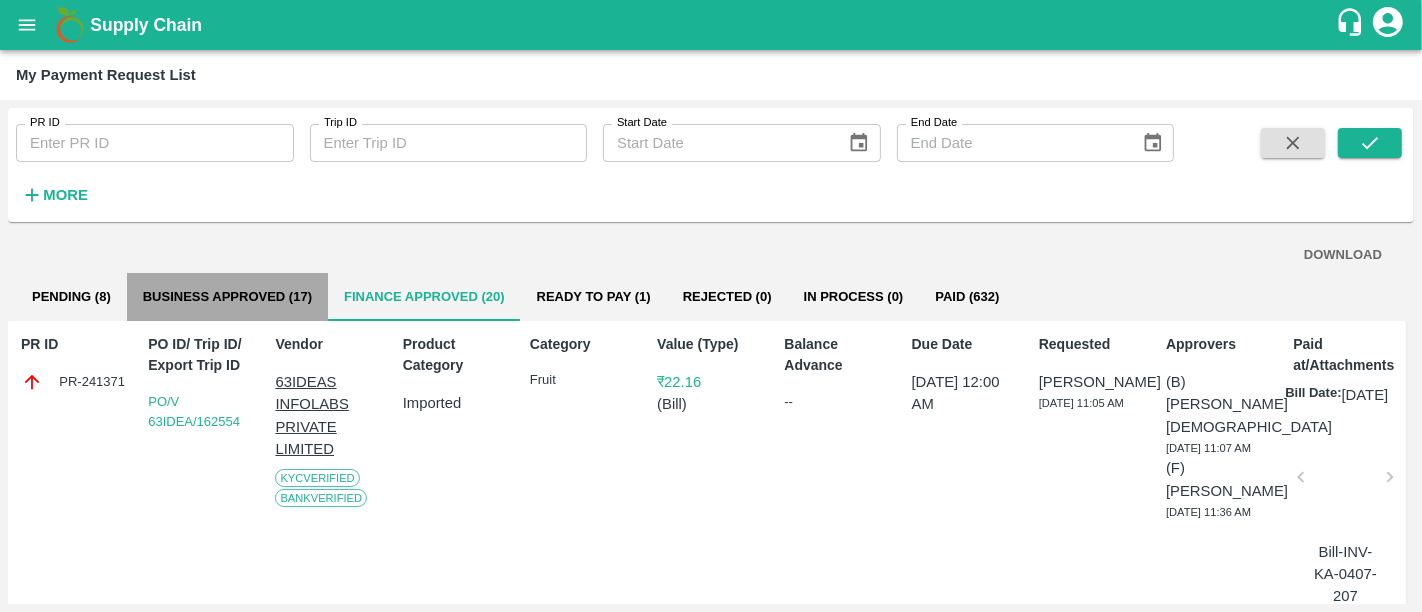 click on "Business Approved (17)" at bounding box center [227, 297] 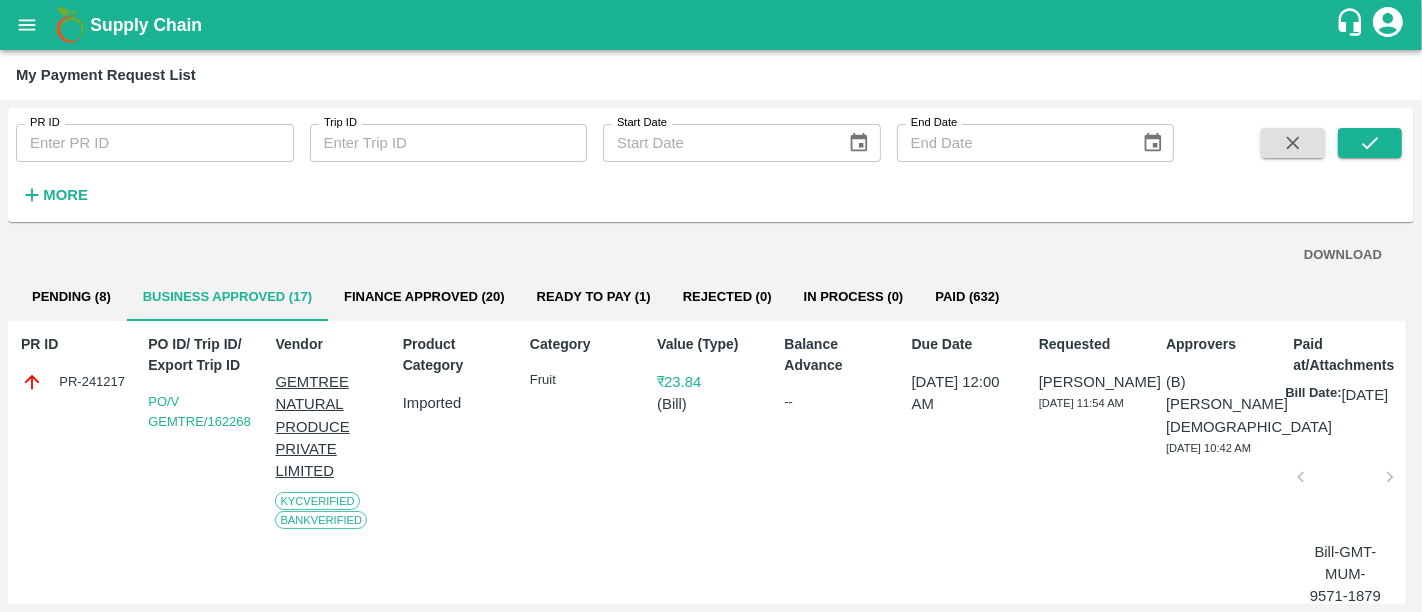 click on "Supply Chain" at bounding box center [146, 25] 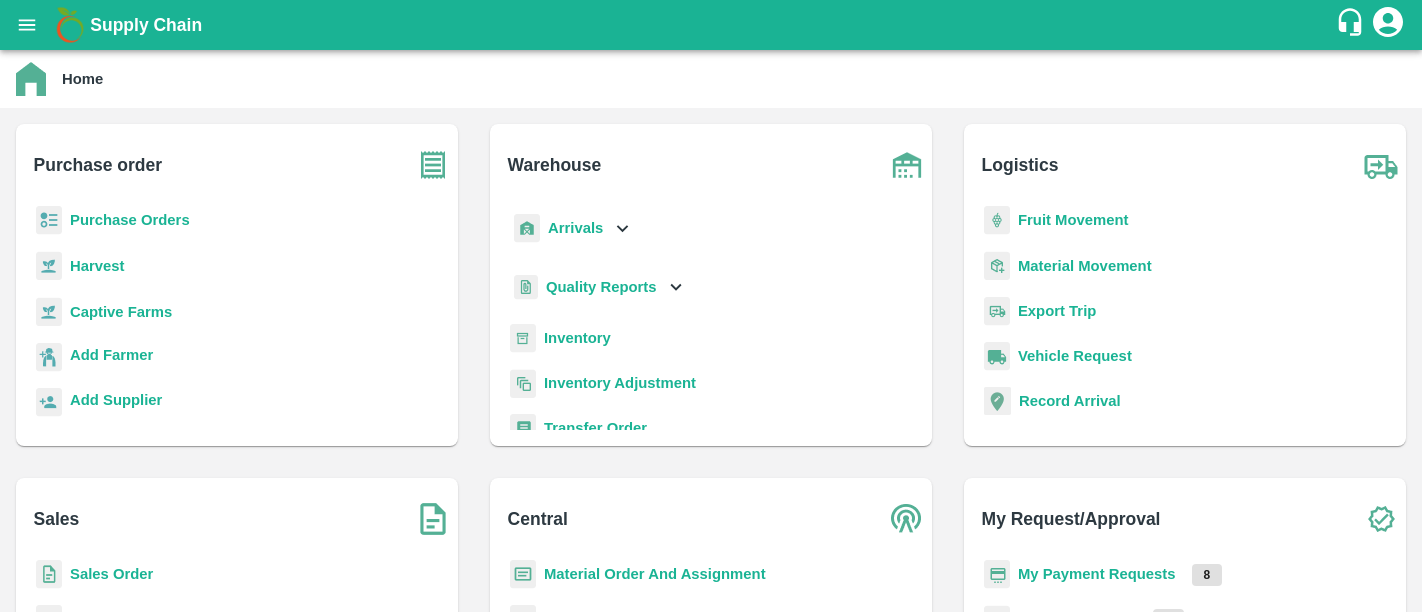 scroll, scrollTop: 0, scrollLeft: 0, axis: both 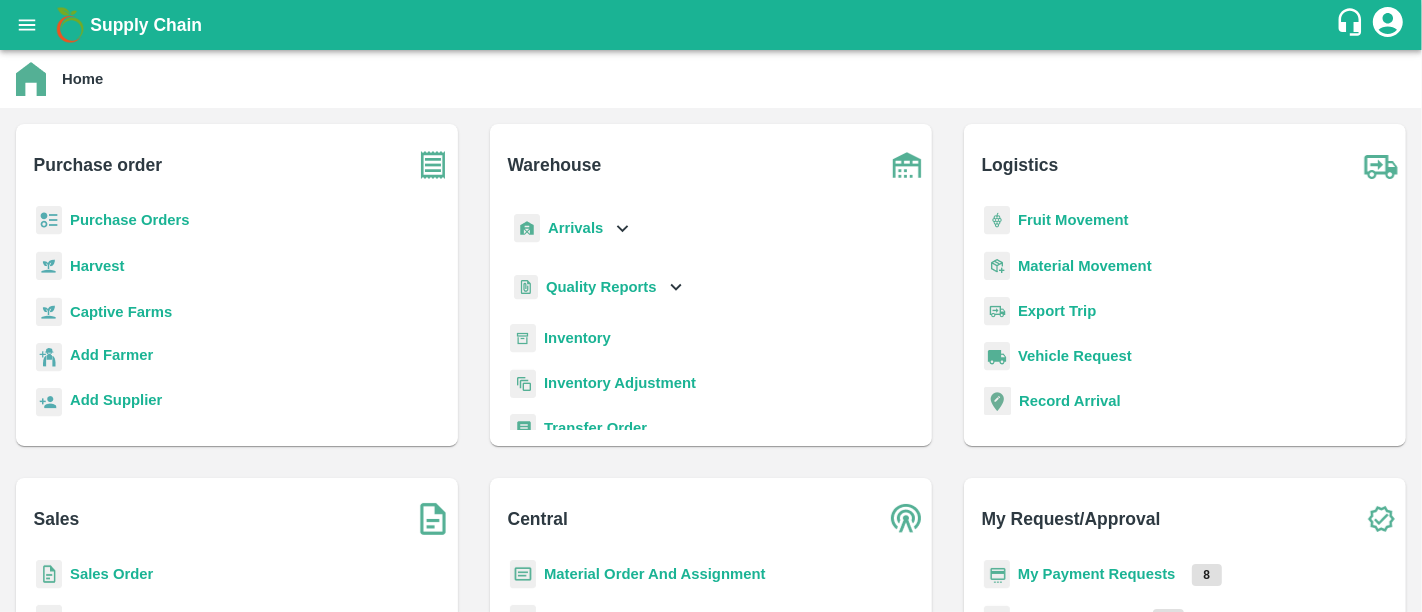 click on "My Payment Requests" at bounding box center (1097, 574) 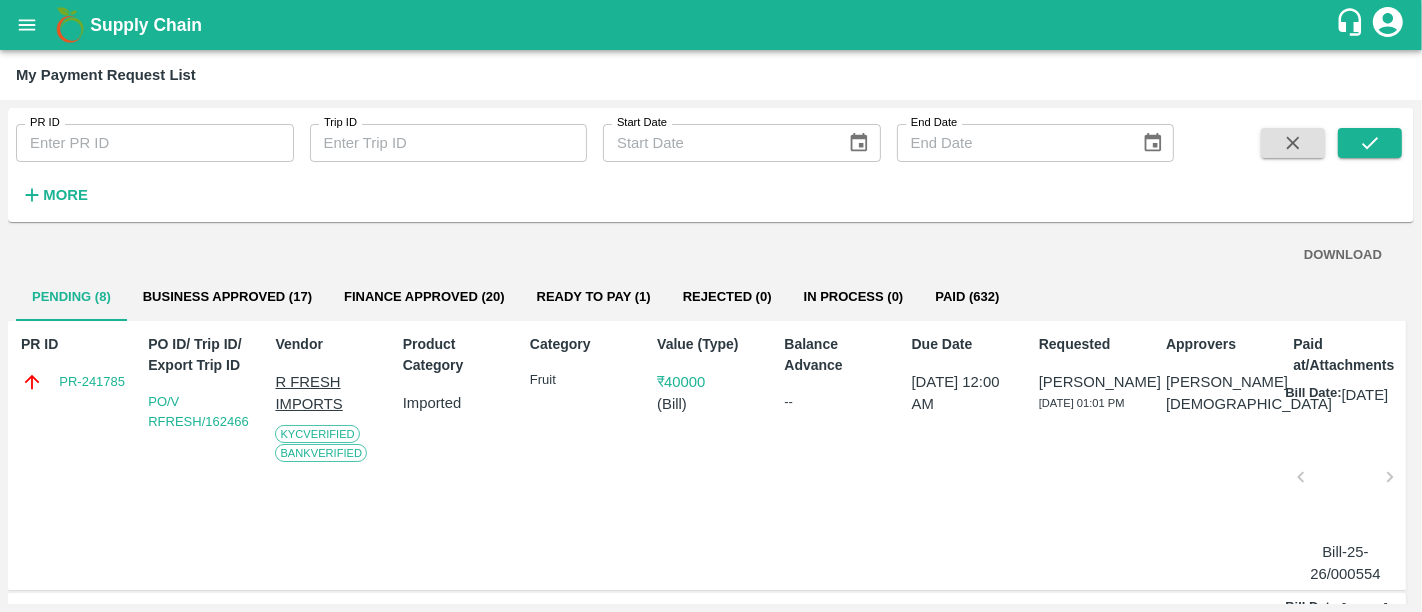 click on "Supply Chain" at bounding box center (146, 25) 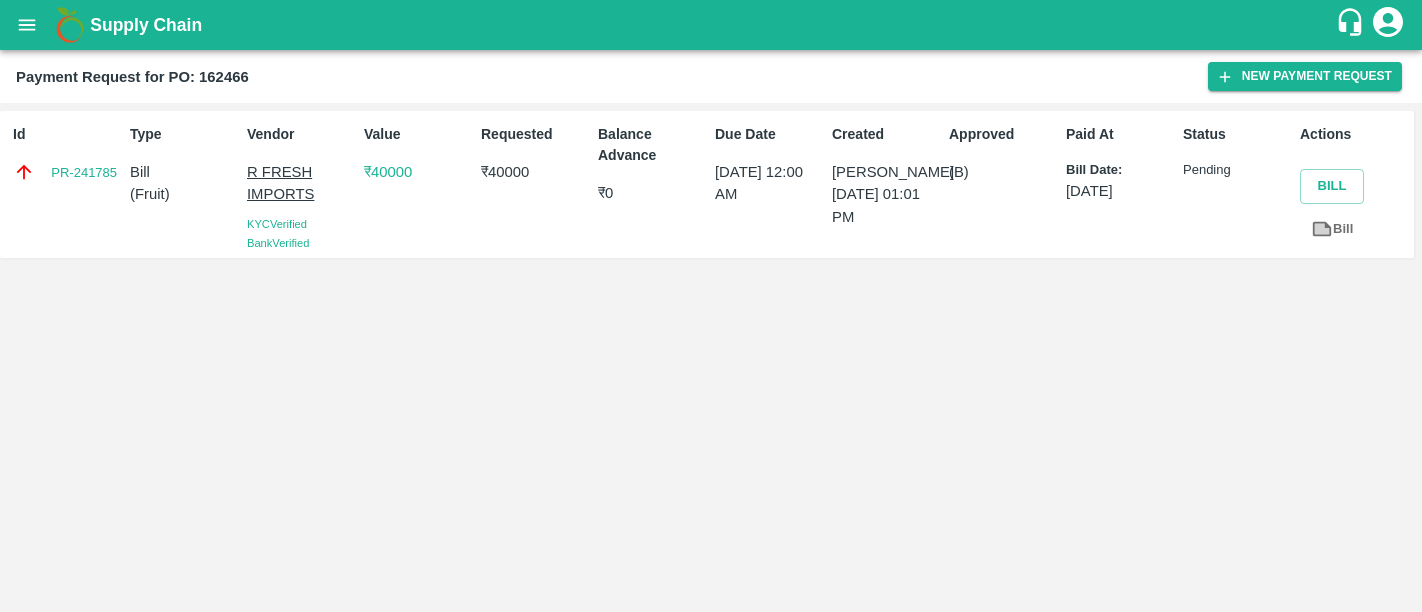 scroll, scrollTop: 0, scrollLeft: 0, axis: both 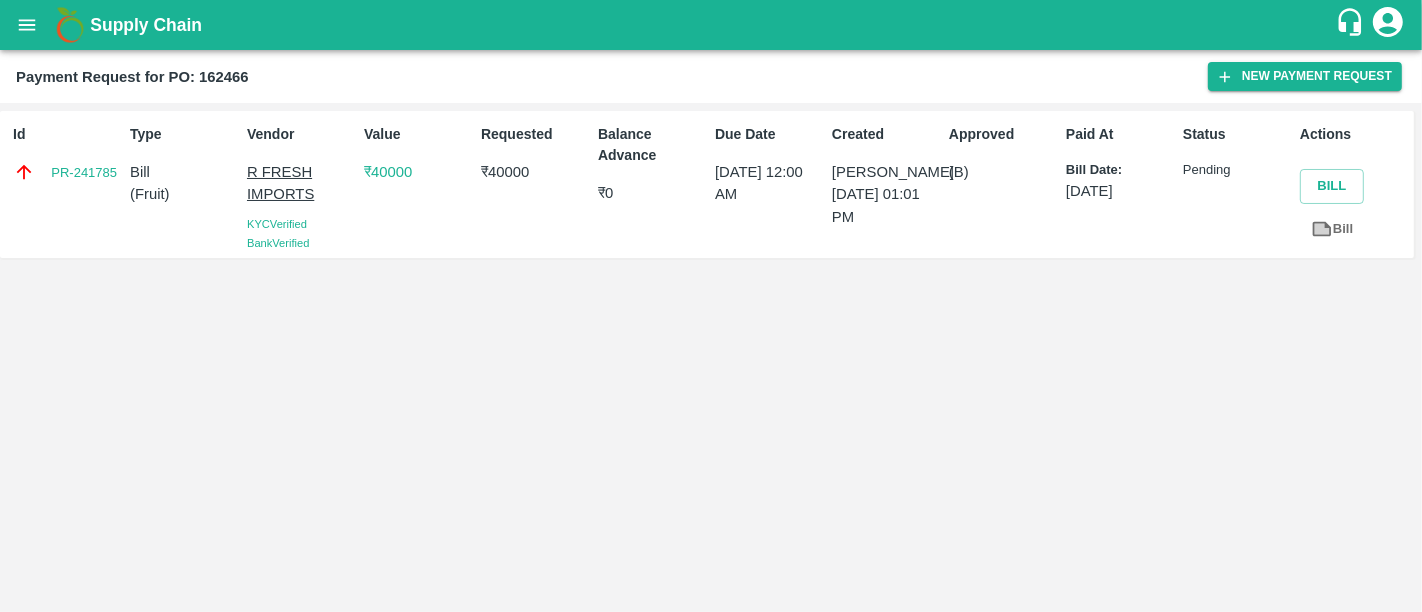 click on "Supply Chain" at bounding box center (146, 25) 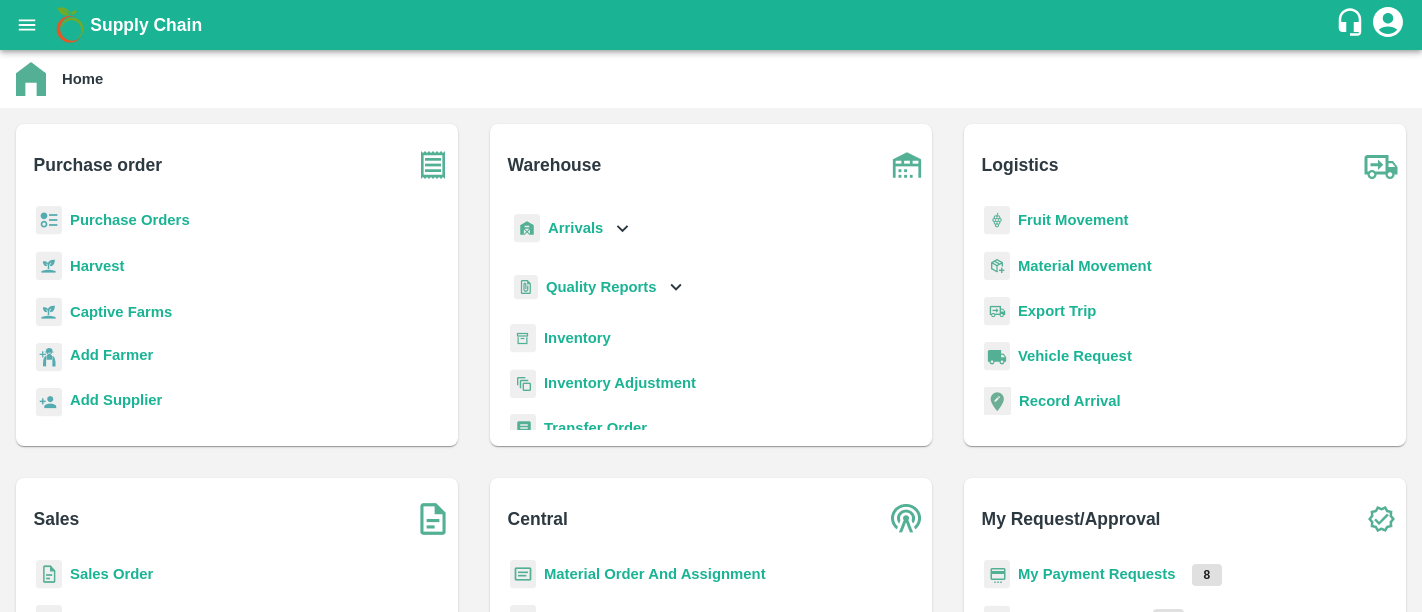 scroll, scrollTop: 0, scrollLeft: 0, axis: both 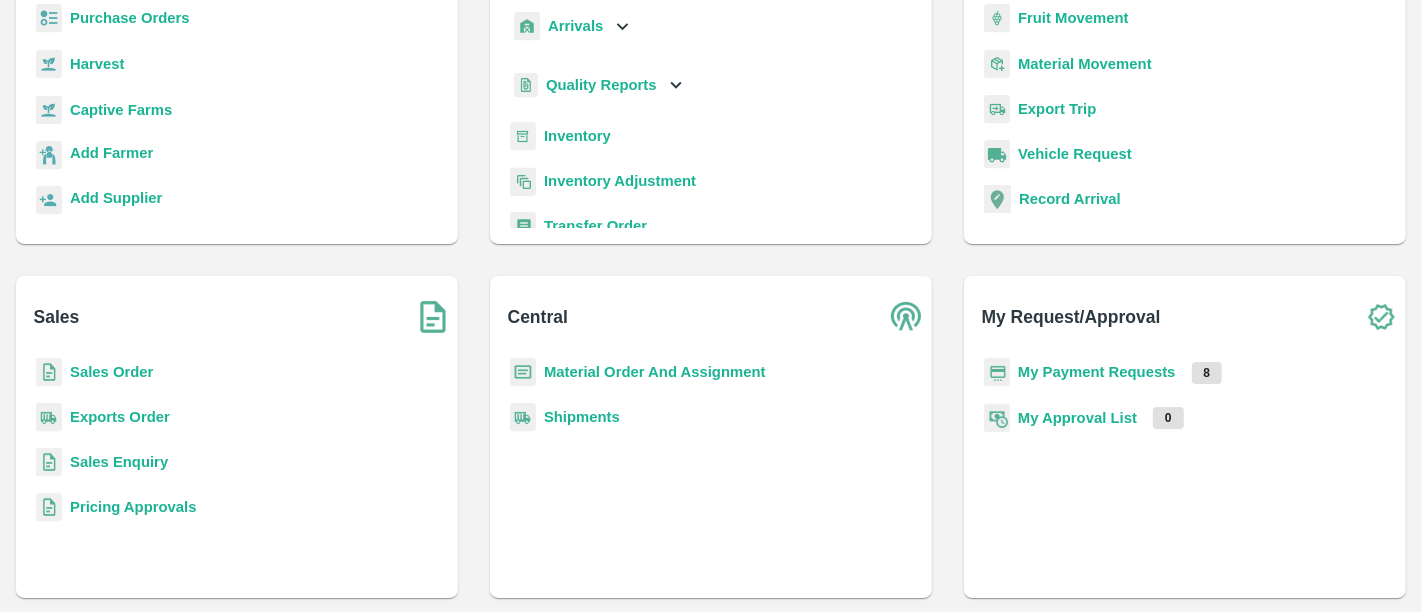click on "Sales Order" at bounding box center [111, 372] 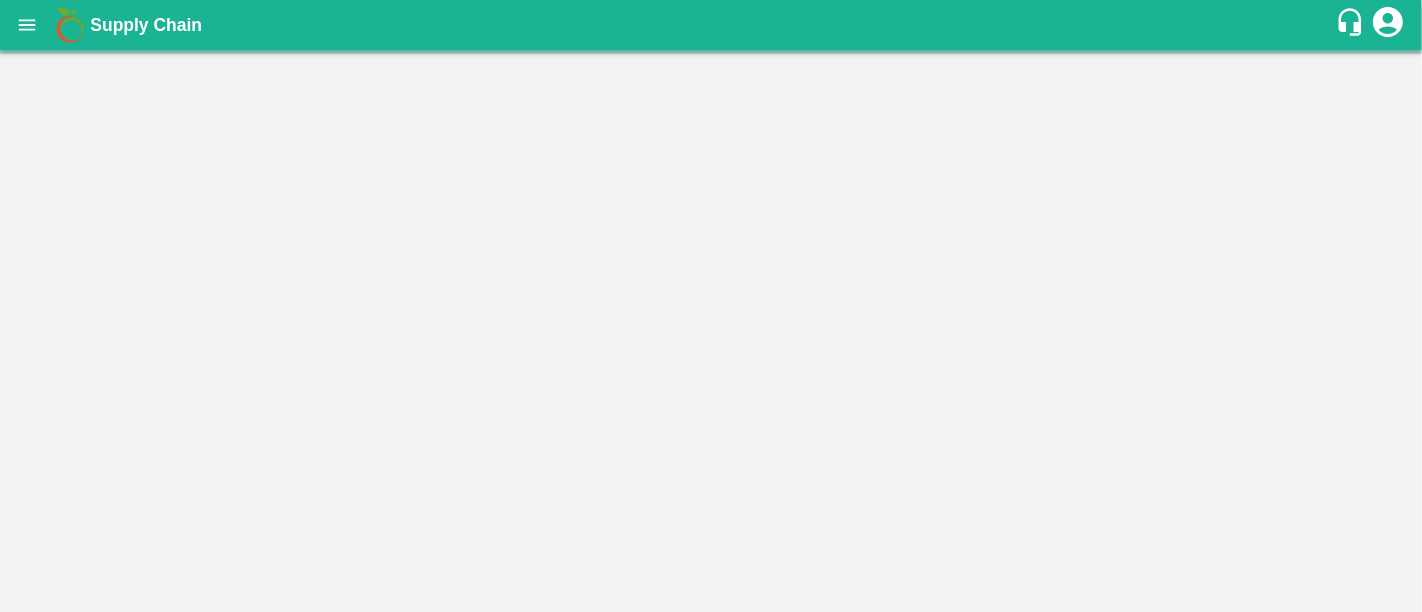 scroll, scrollTop: 0, scrollLeft: 0, axis: both 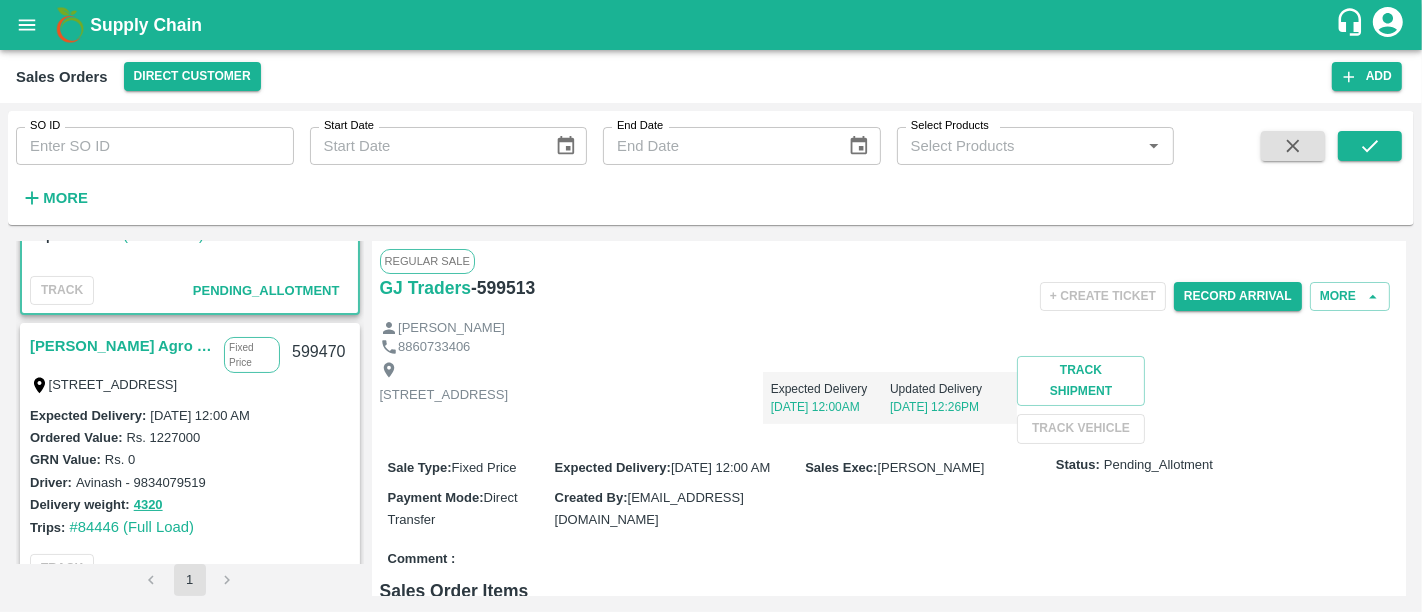 click on "[PERSON_NAME] Agro Tech" at bounding box center (122, 346) 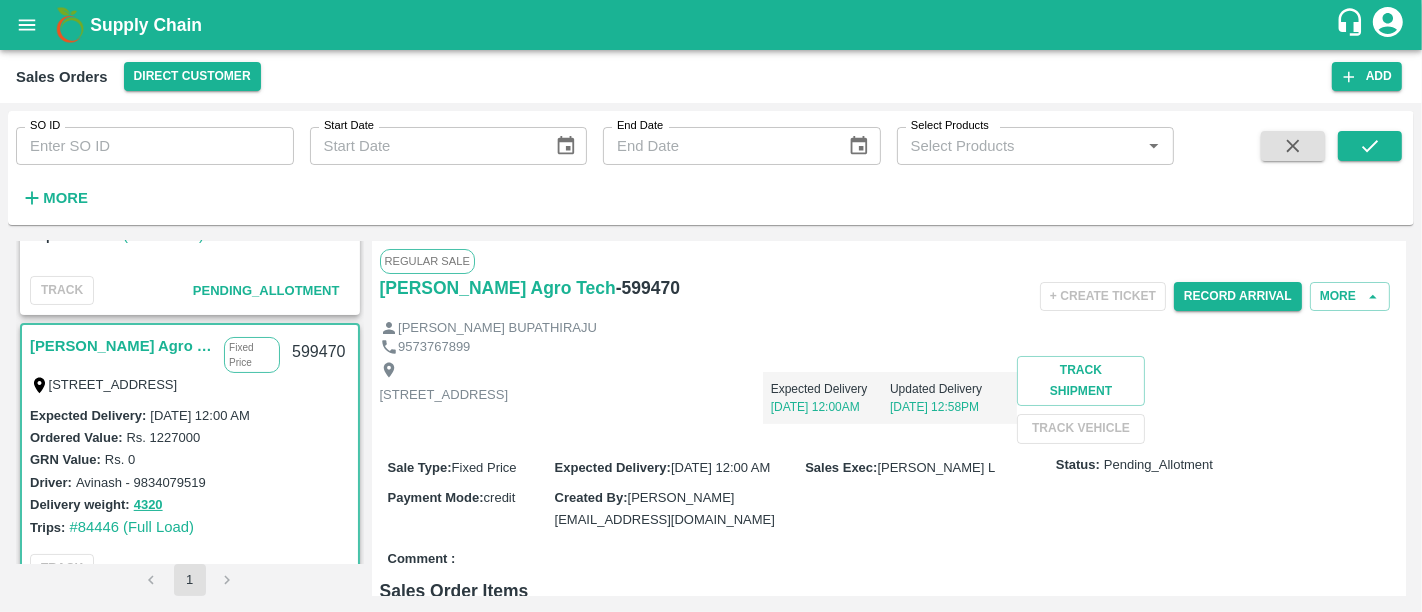 scroll, scrollTop: 0, scrollLeft: 0, axis: both 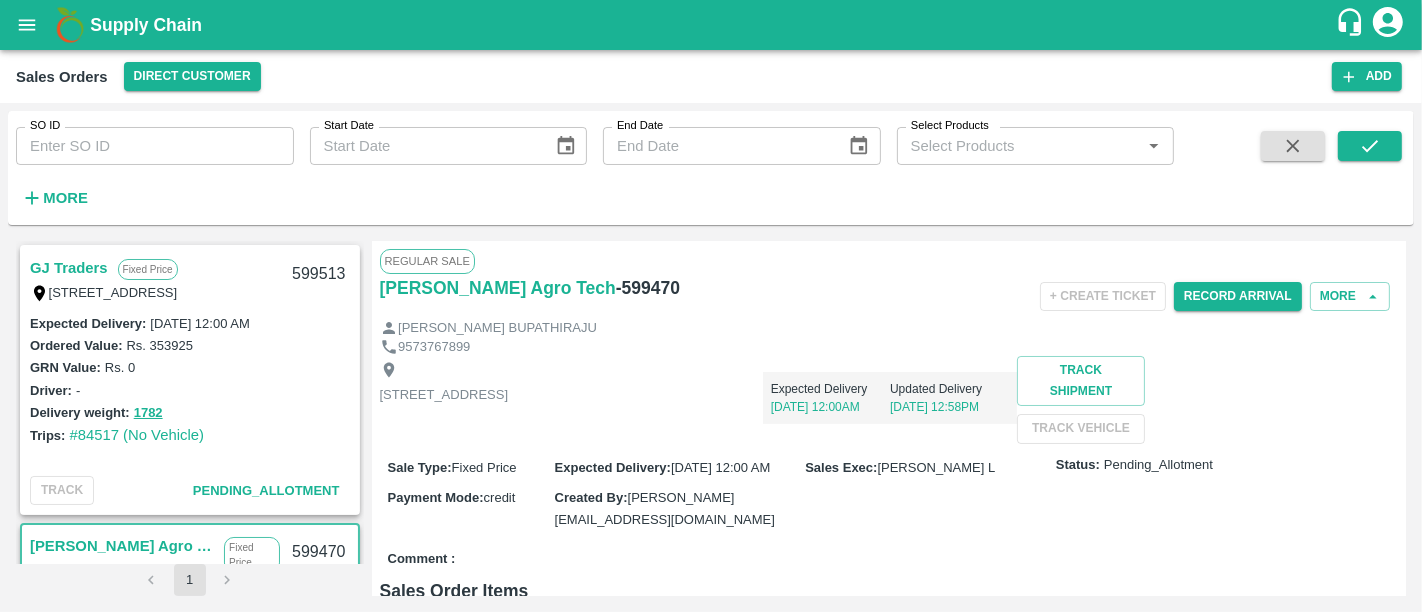 click on "Supply Chain" at bounding box center (146, 25) 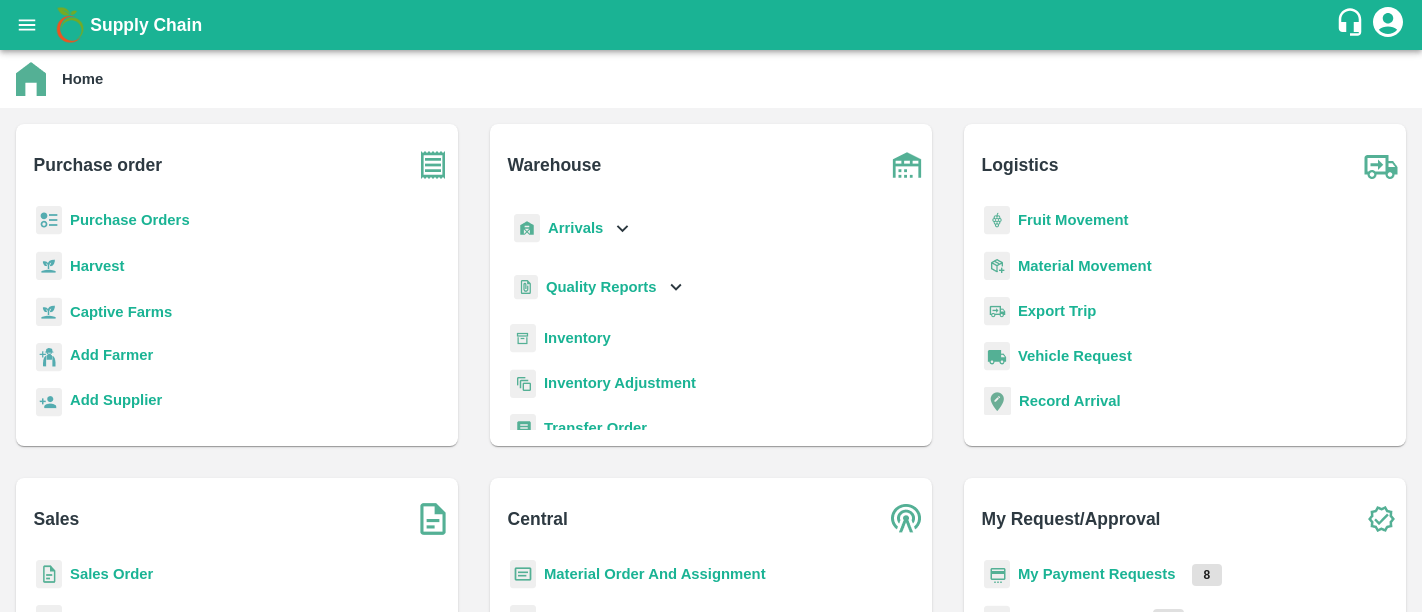 scroll, scrollTop: 0, scrollLeft: 0, axis: both 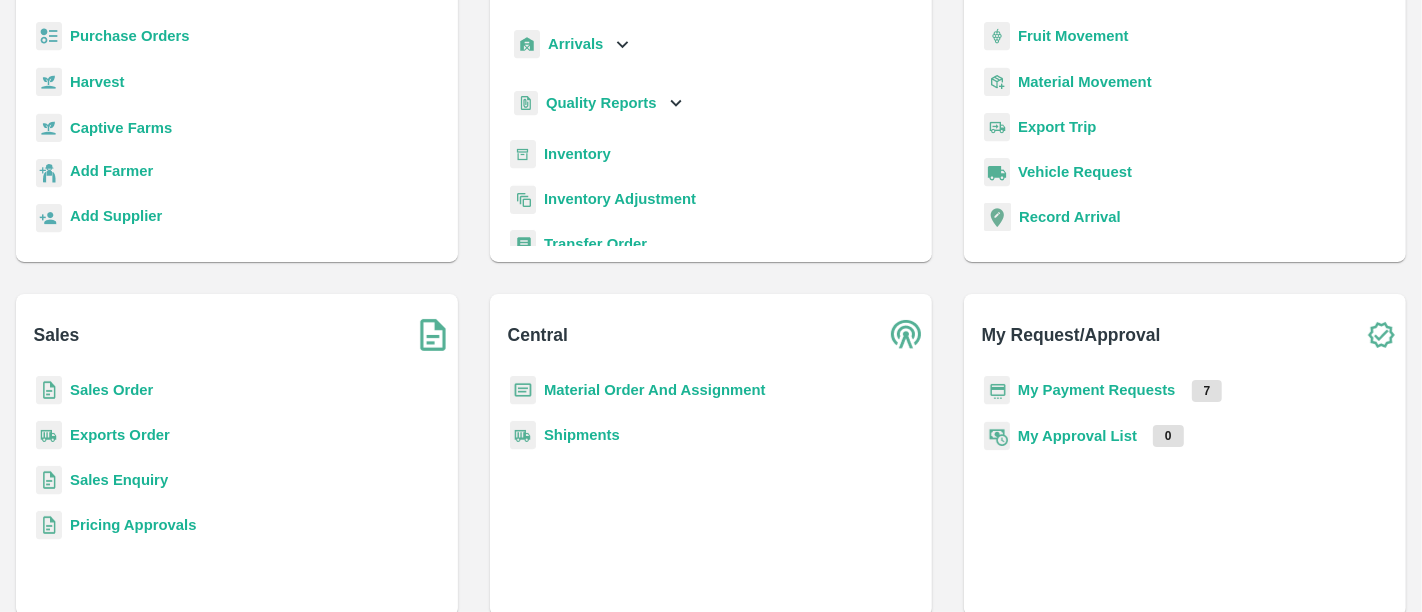 click on "My Payment Requests" at bounding box center [1097, 390] 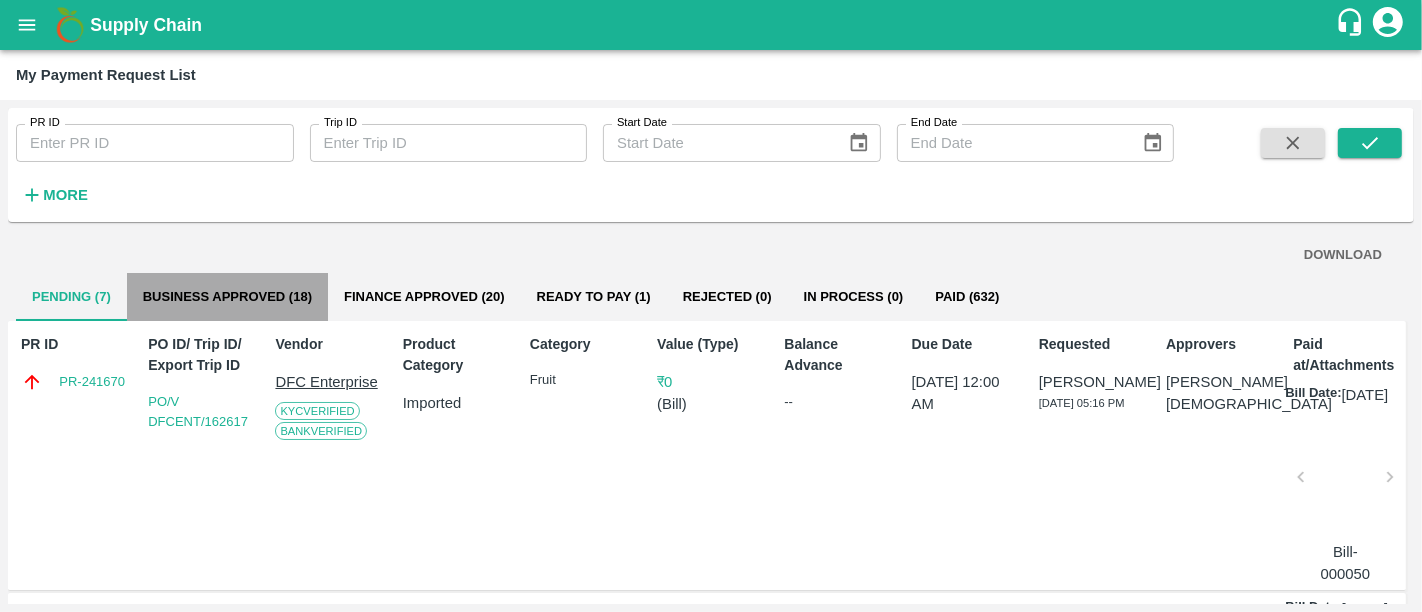 click on "Business Approved (18)" at bounding box center [227, 297] 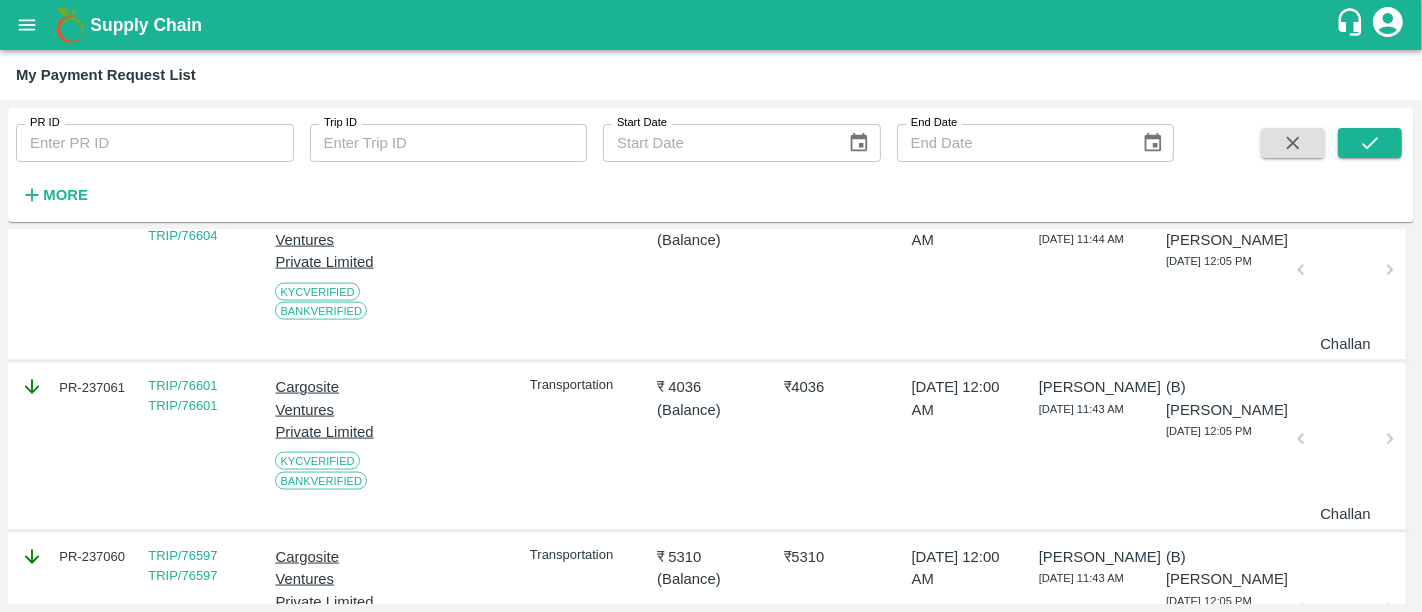 scroll, scrollTop: 3117, scrollLeft: 0, axis: vertical 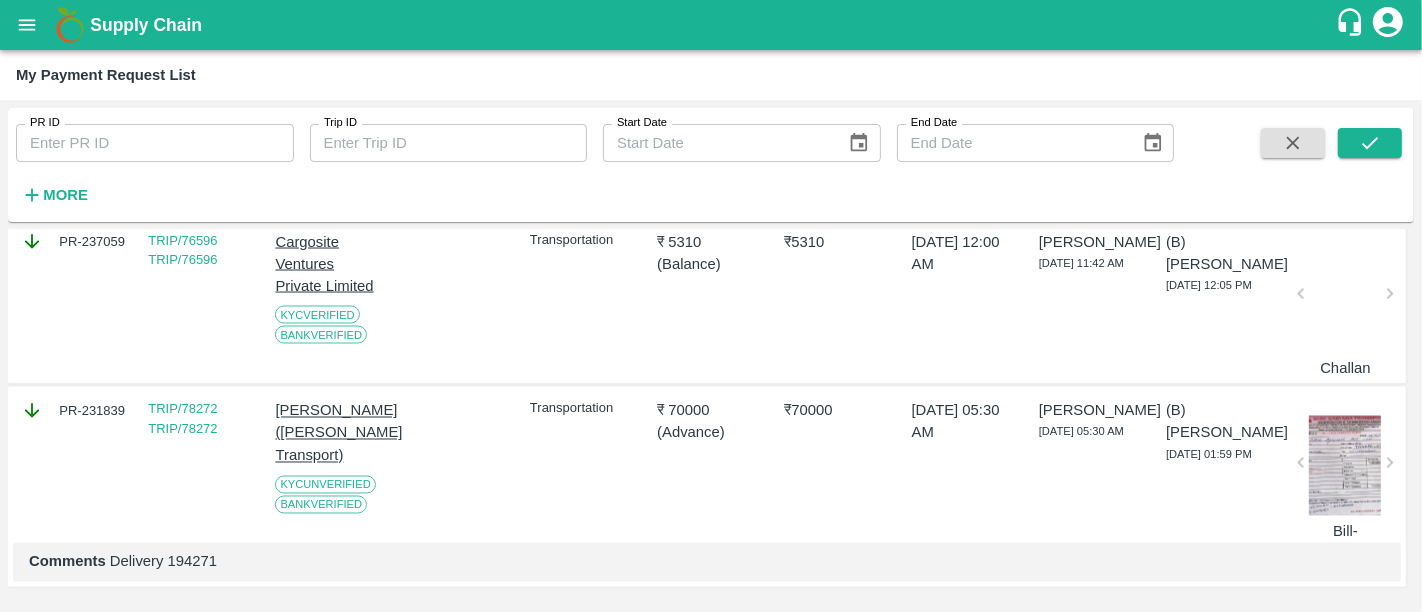 click at bounding box center [1345, 466] 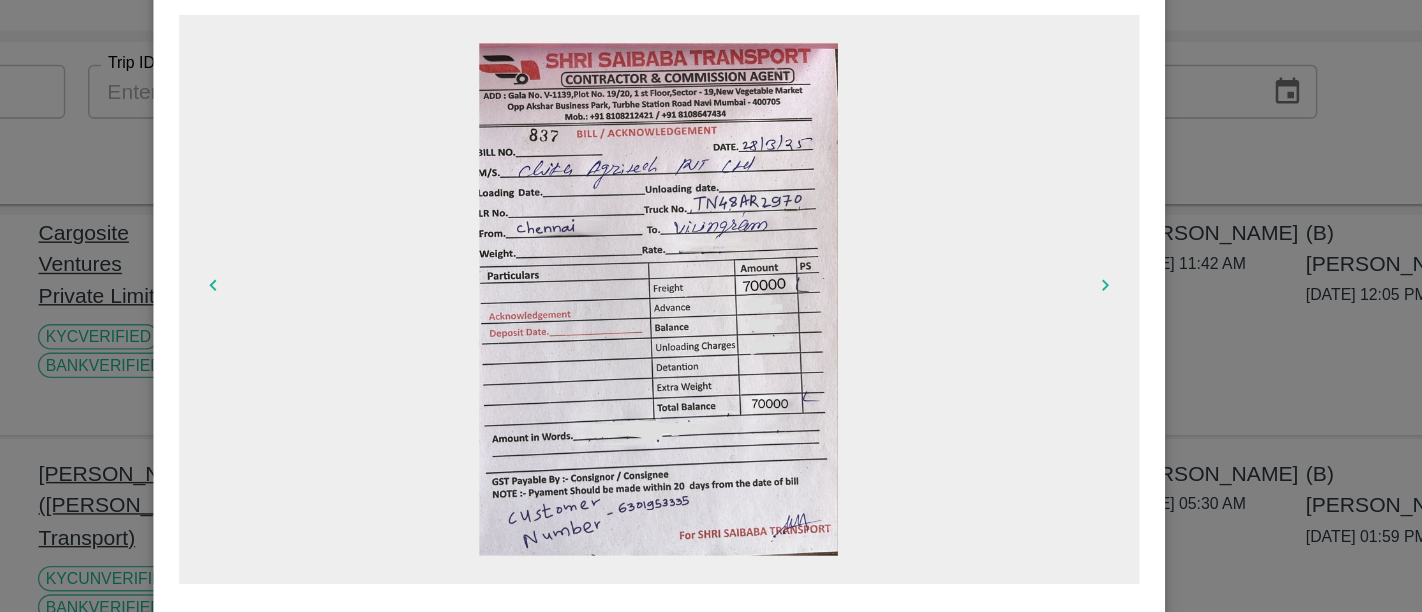 scroll, scrollTop: 0, scrollLeft: 0, axis: both 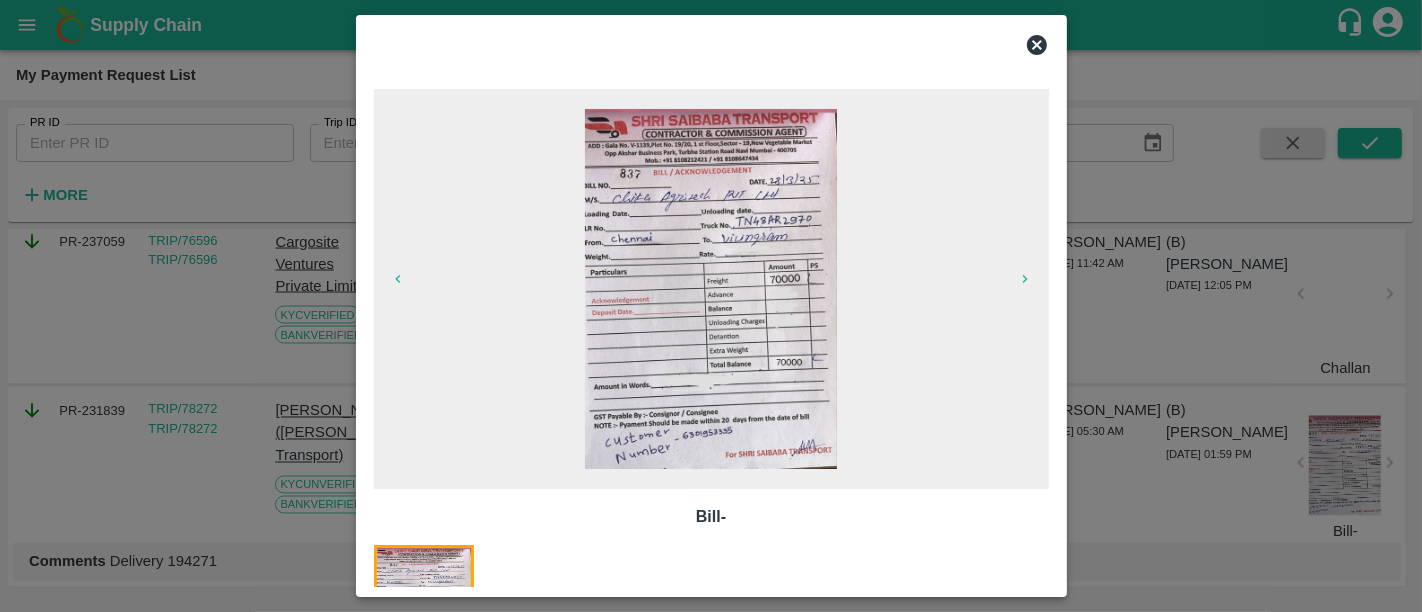 click at bounding box center [711, 306] 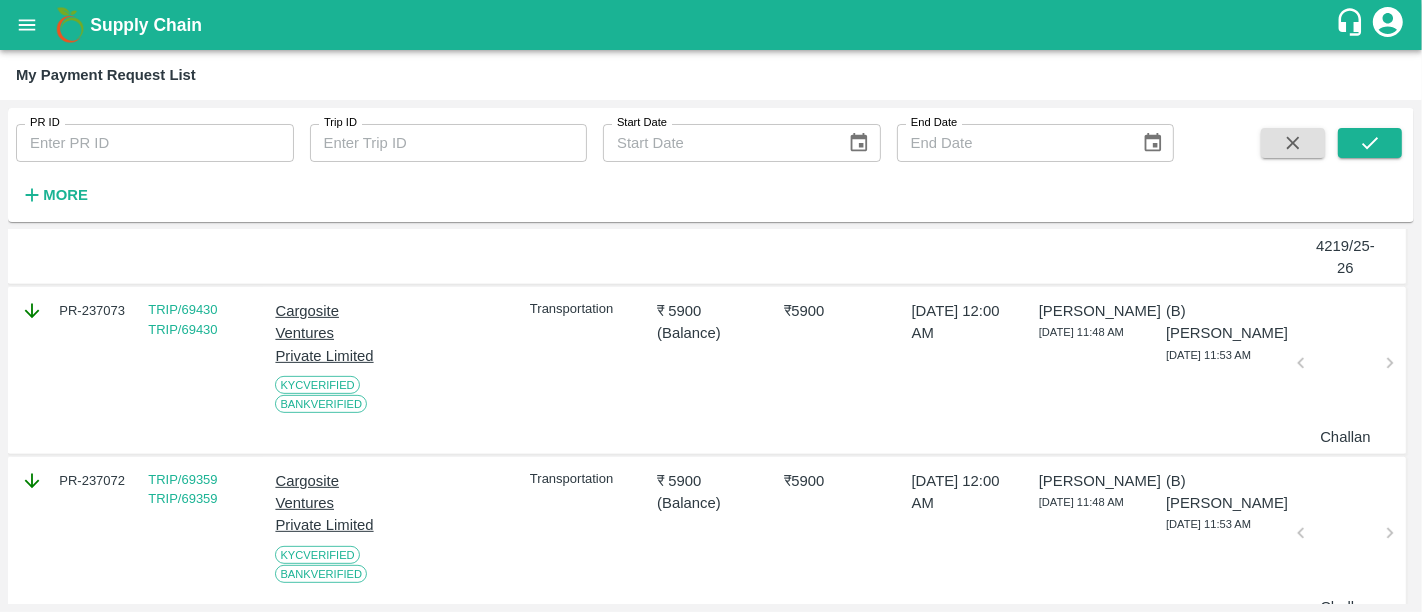 scroll, scrollTop: 0, scrollLeft: 0, axis: both 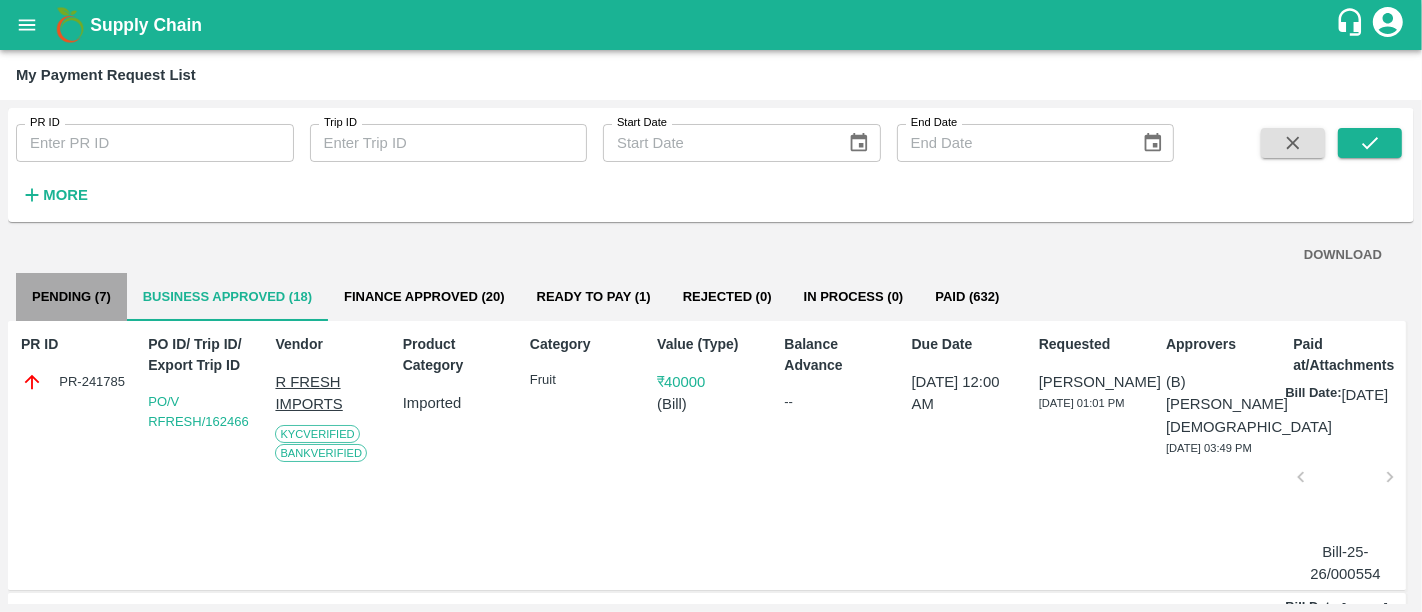 click on "Pending (7)" at bounding box center [71, 297] 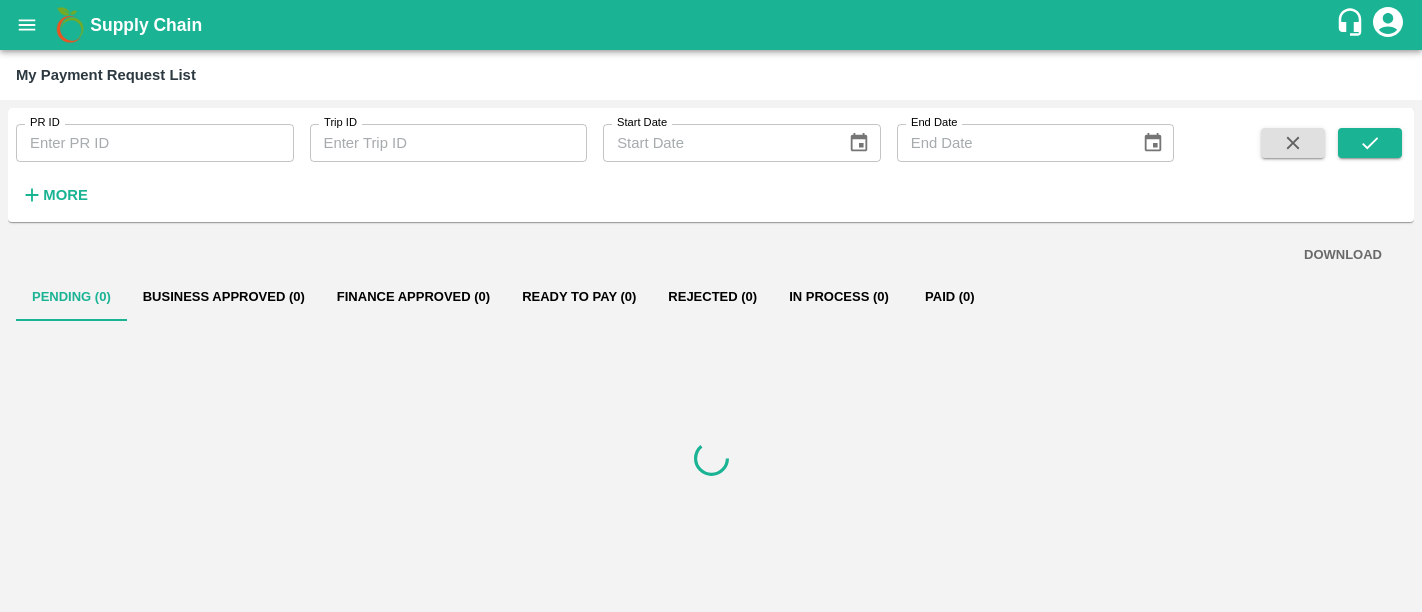 scroll, scrollTop: 0, scrollLeft: 0, axis: both 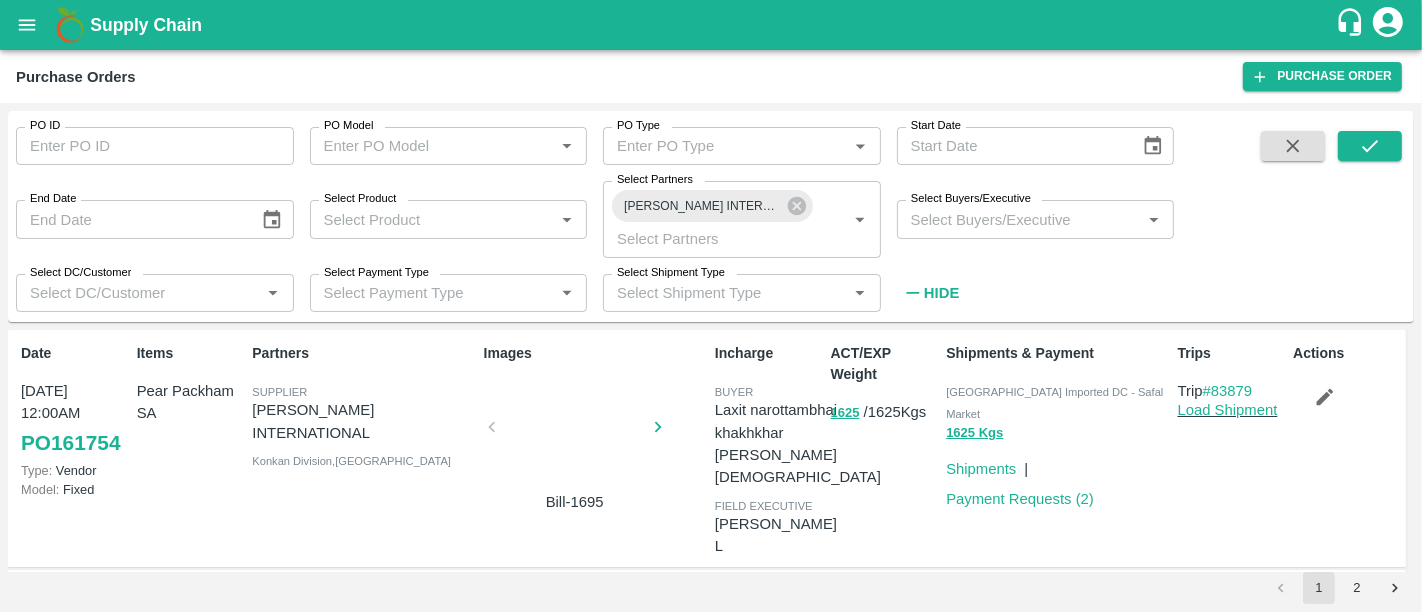 click on "Supply Chain" at bounding box center [712, 25] 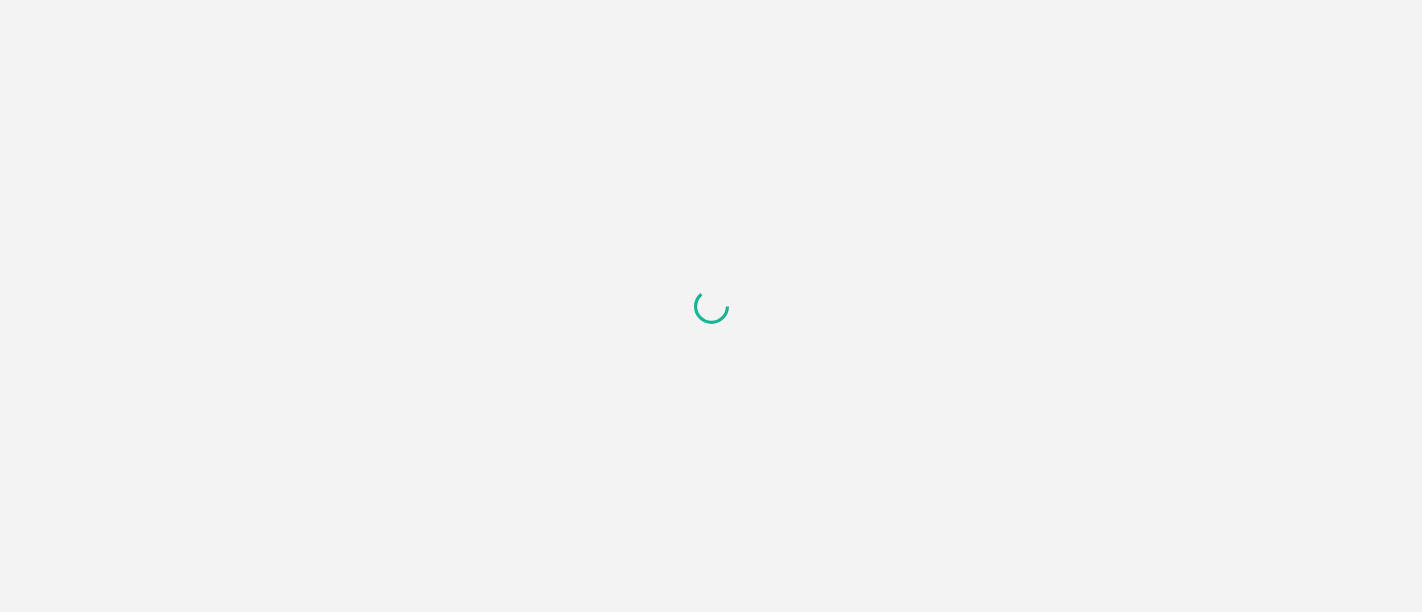 scroll, scrollTop: 0, scrollLeft: 0, axis: both 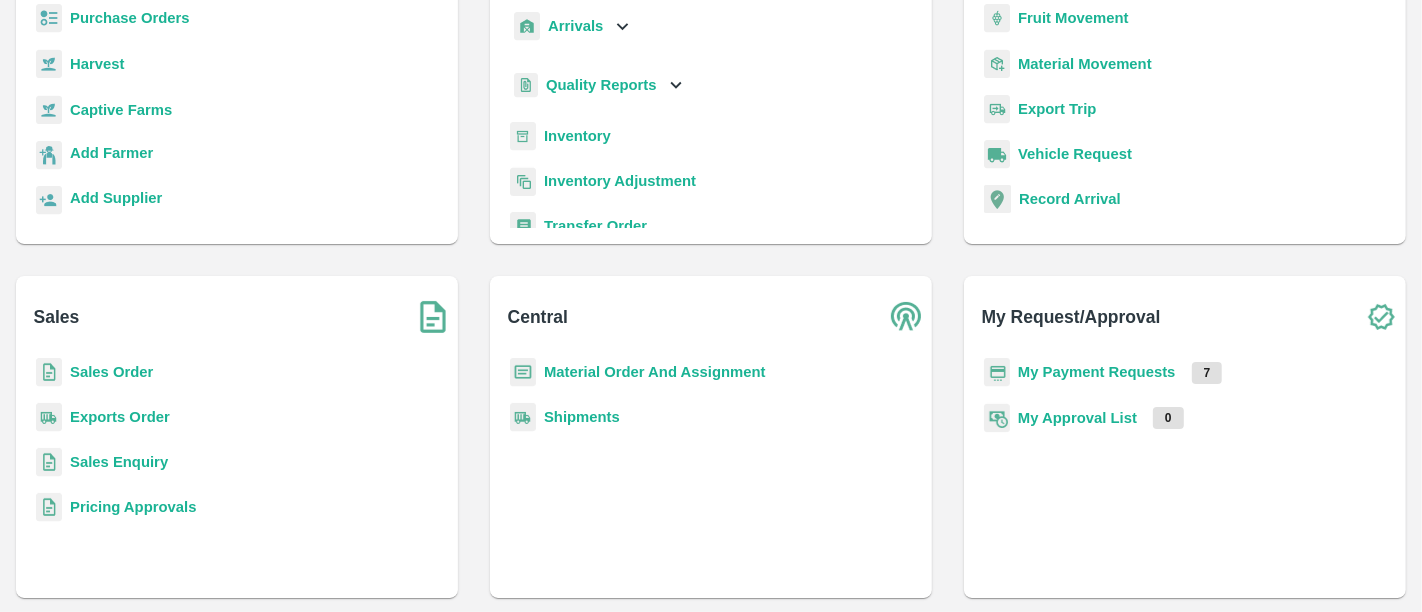 click on "Logistics Fruit Movement Material Movement Export Trip Vehicle Request Record Arrival" at bounding box center (1185, 83) 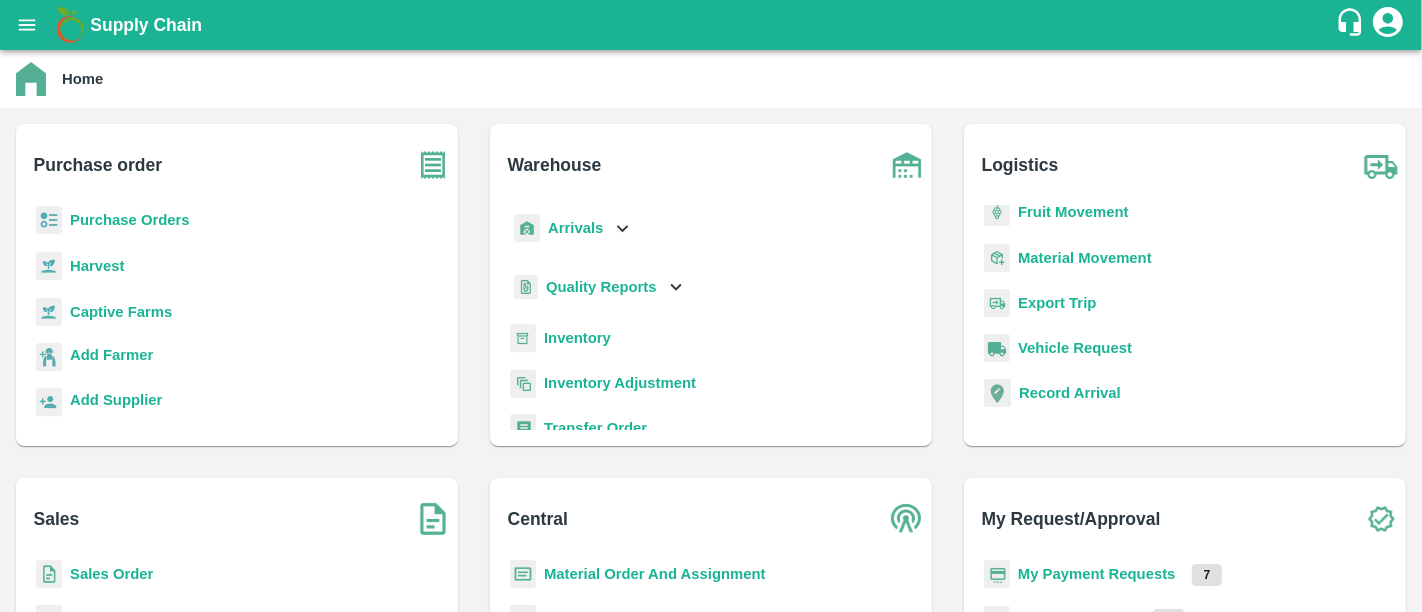 scroll, scrollTop: 0, scrollLeft: 0, axis: both 